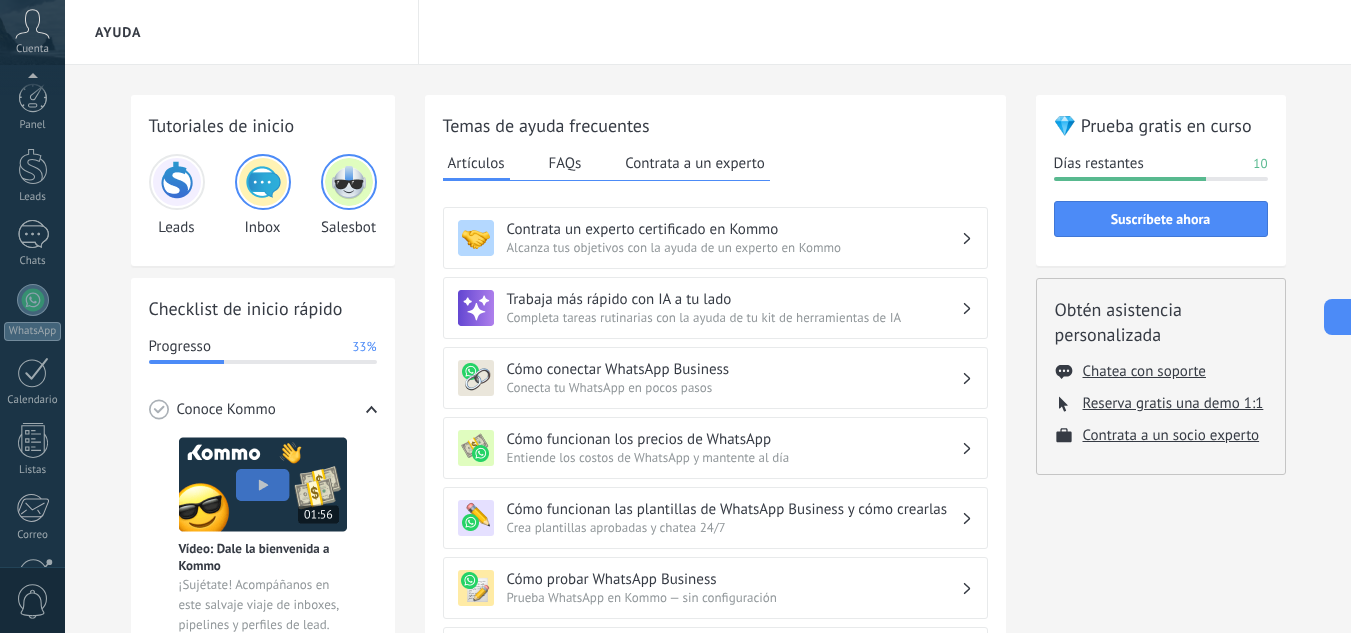 scroll, scrollTop: 0, scrollLeft: 0, axis: both 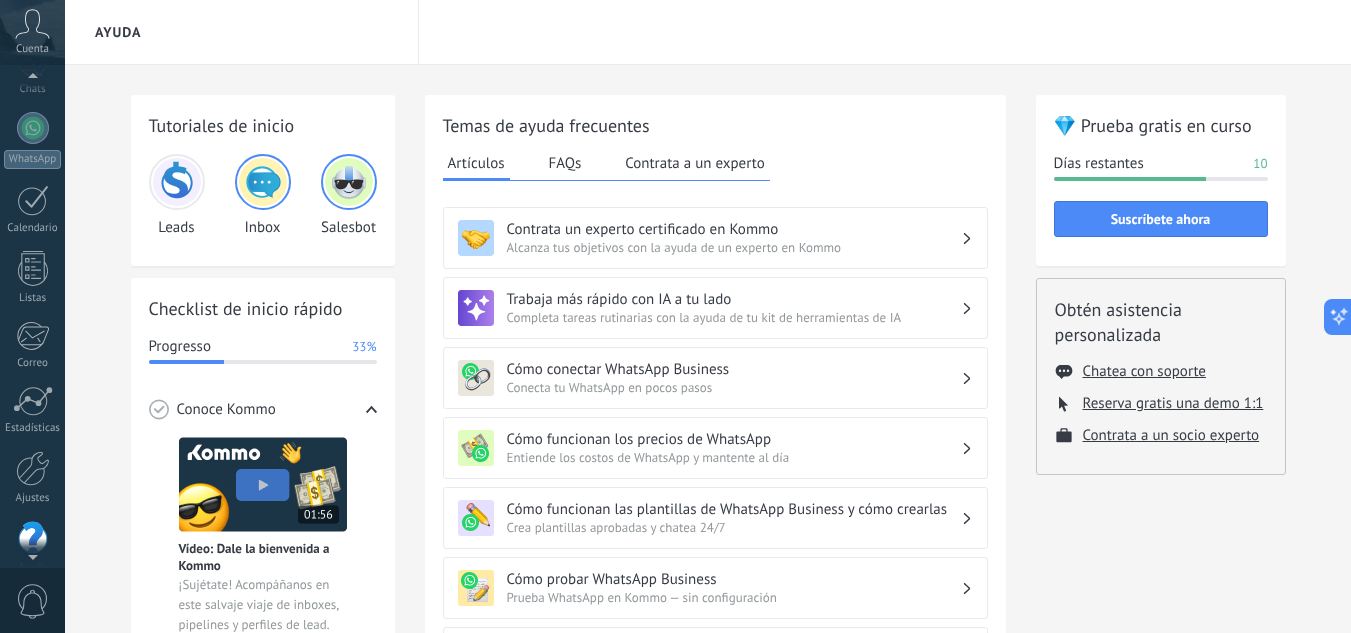 click at bounding box center [32, 80] 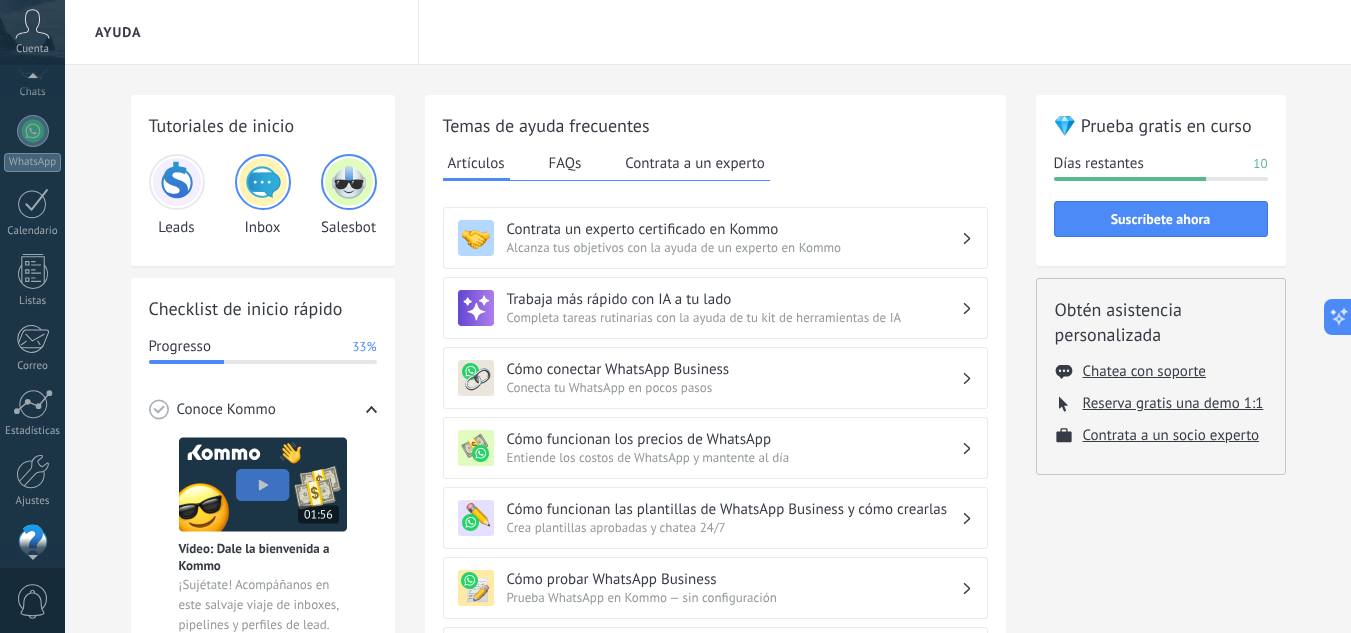 scroll, scrollTop: 136, scrollLeft: 0, axis: vertical 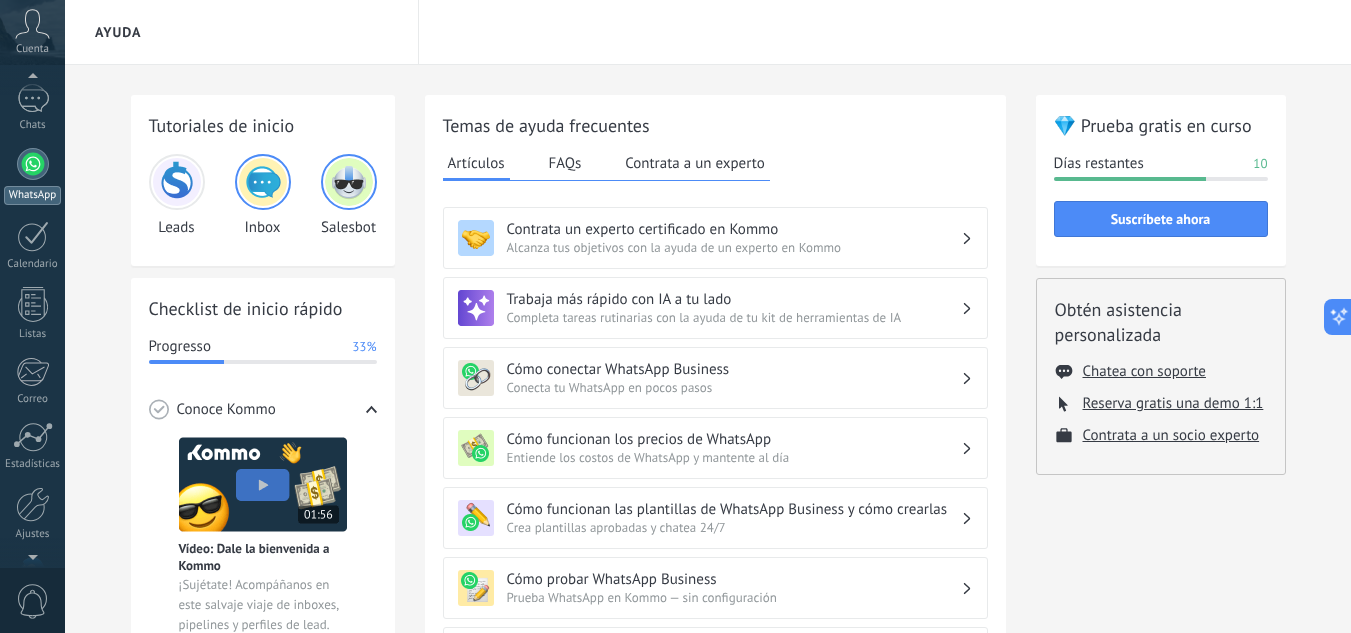 click at bounding box center [33, 164] 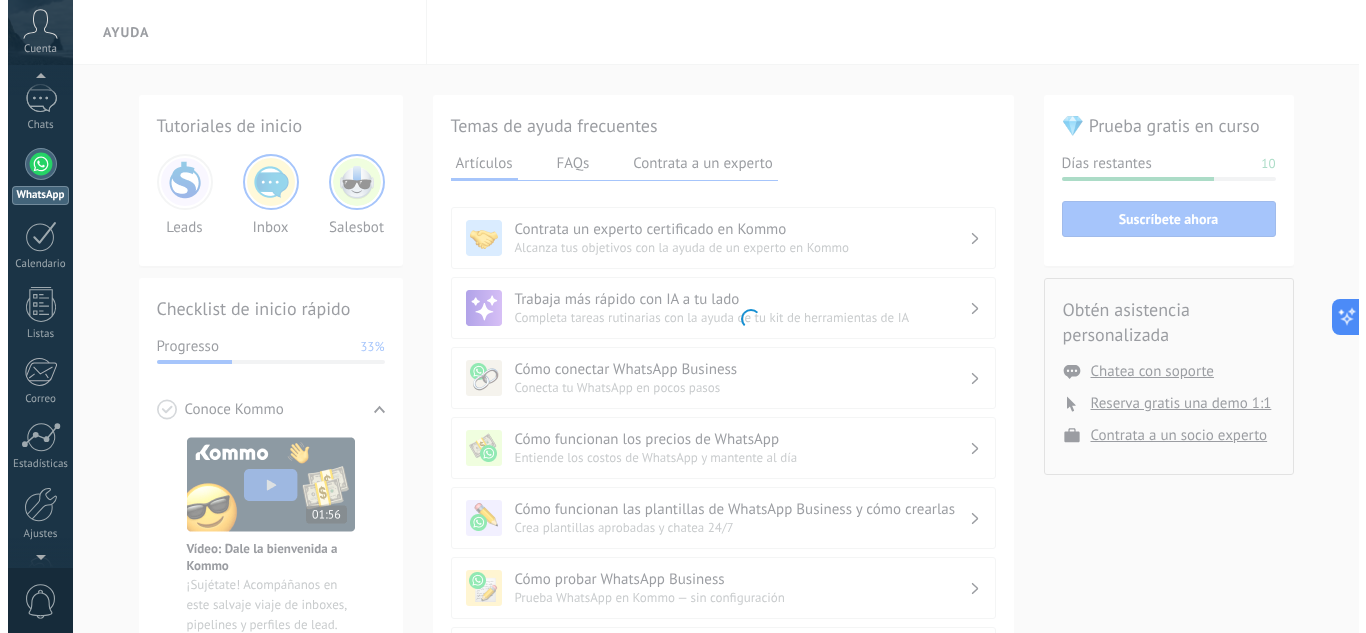 scroll, scrollTop: 0, scrollLeft: 0, axis: both 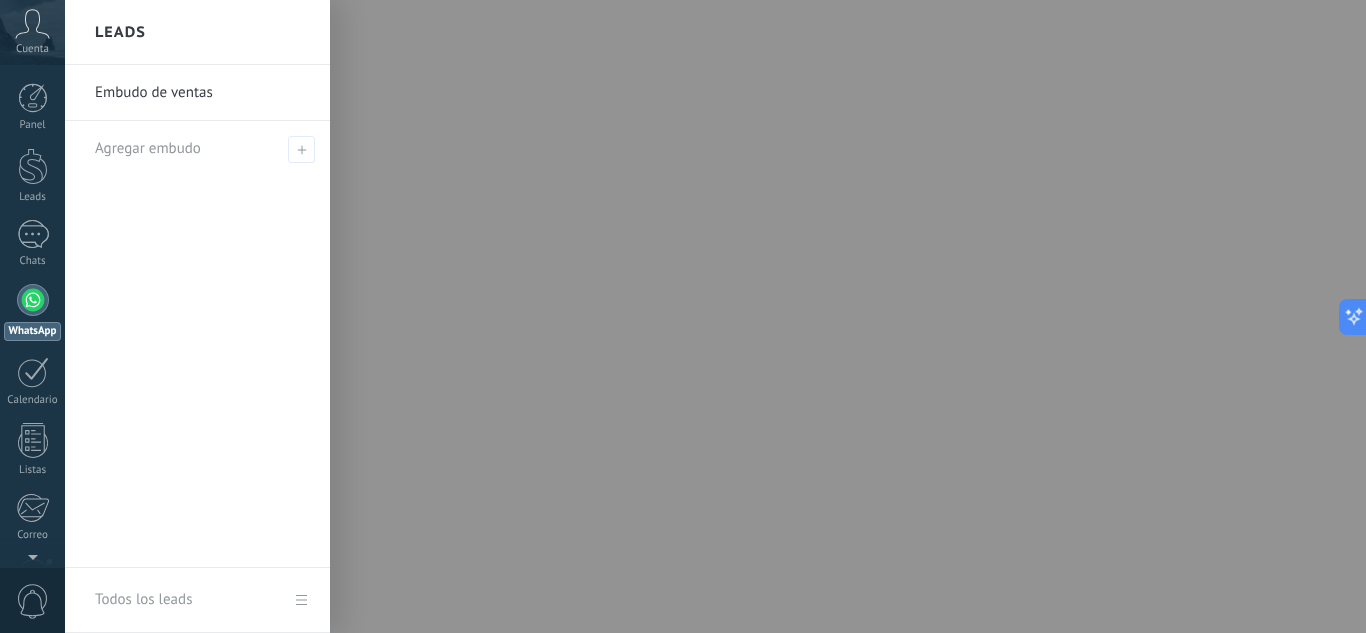 click at bounding box center [748, 316] 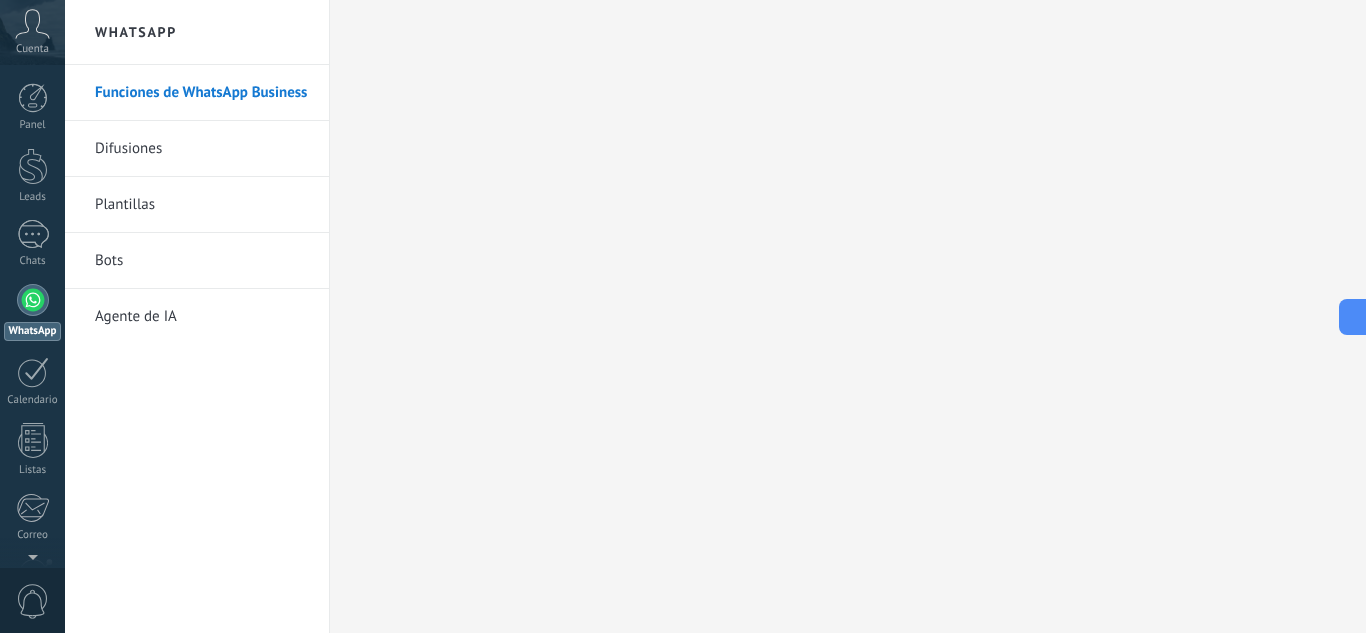 click on "Funciones de WhatsApp Business" at bounding box center [202, 93] 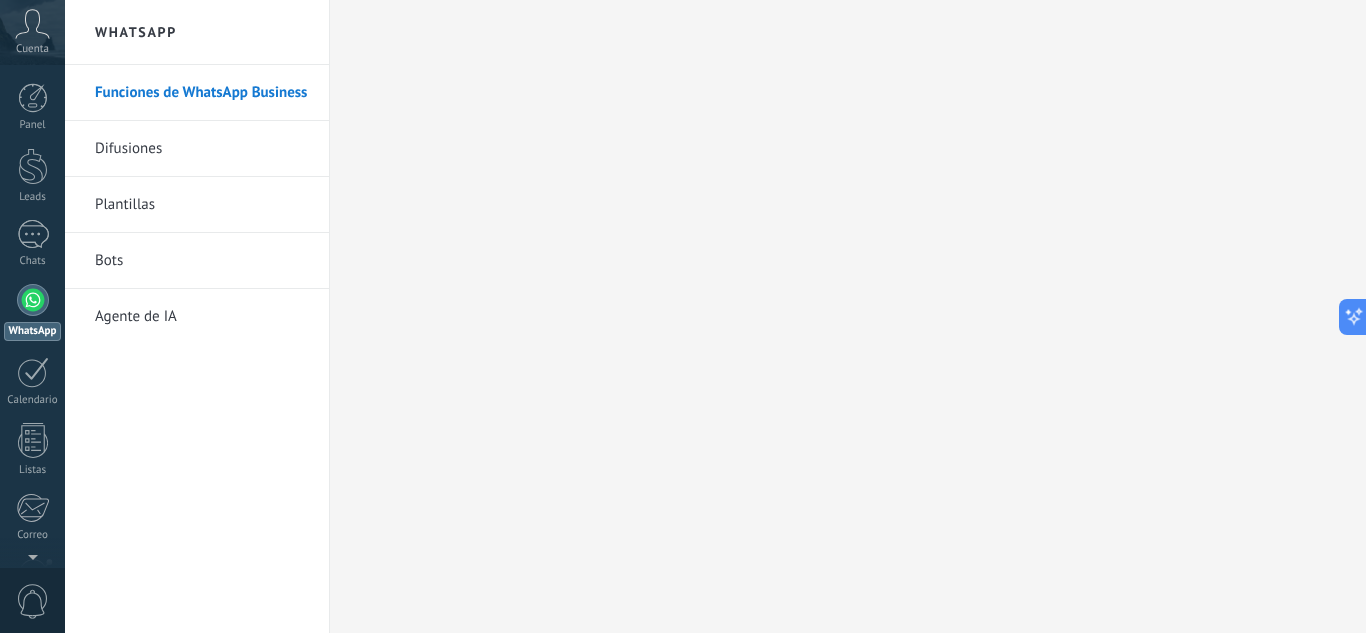 click on "WhatsApp" at bounding box center [197, 32] 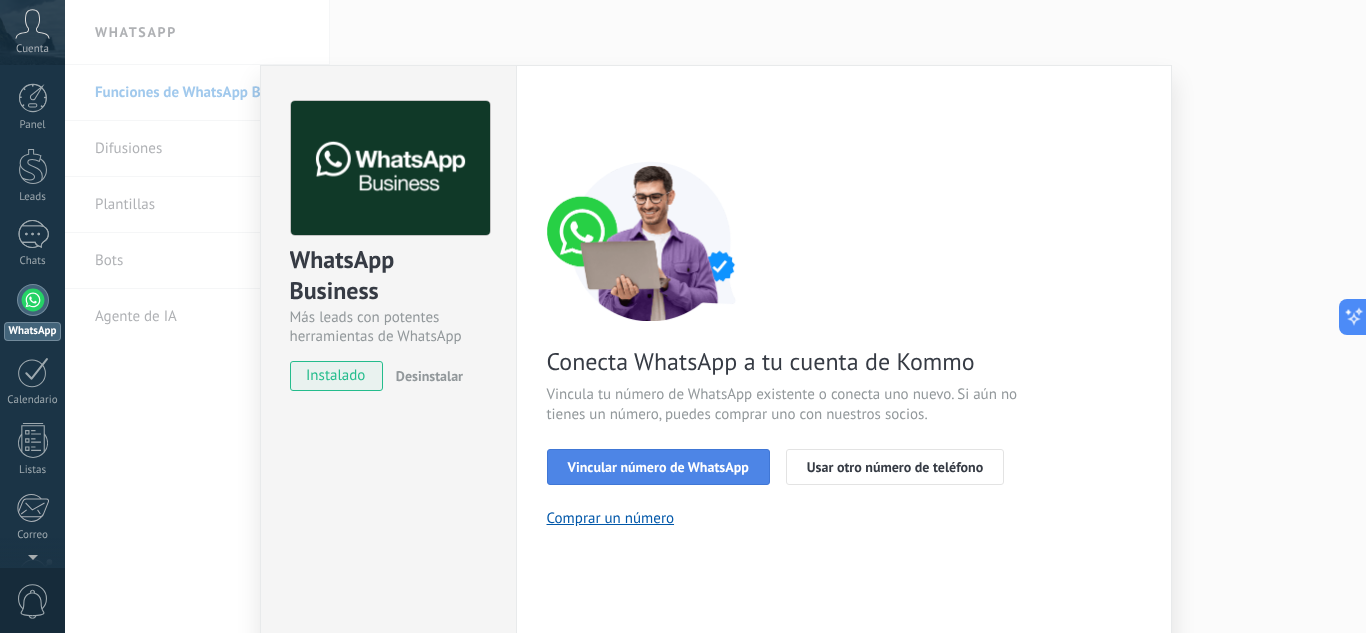 click on "Vincular número de WhatsApp" at bounding box center (658, 467) 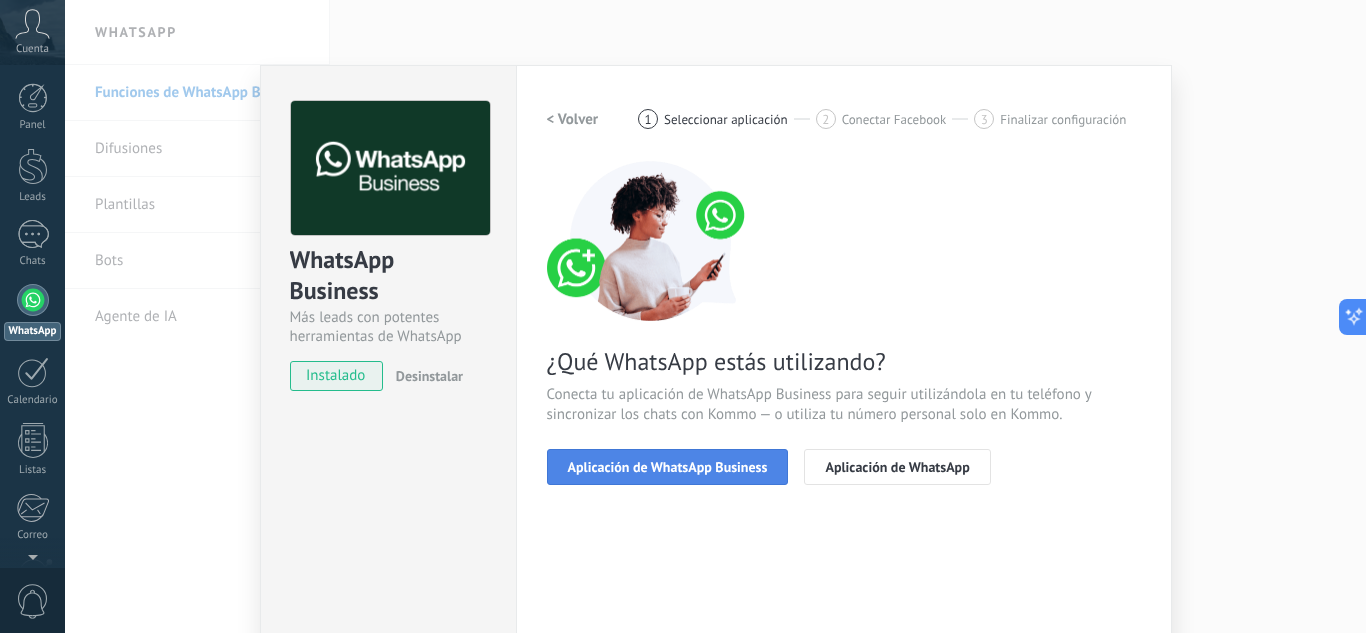 click on "Aplicación de WhatsApp Business" at bounding box center (668, 467) 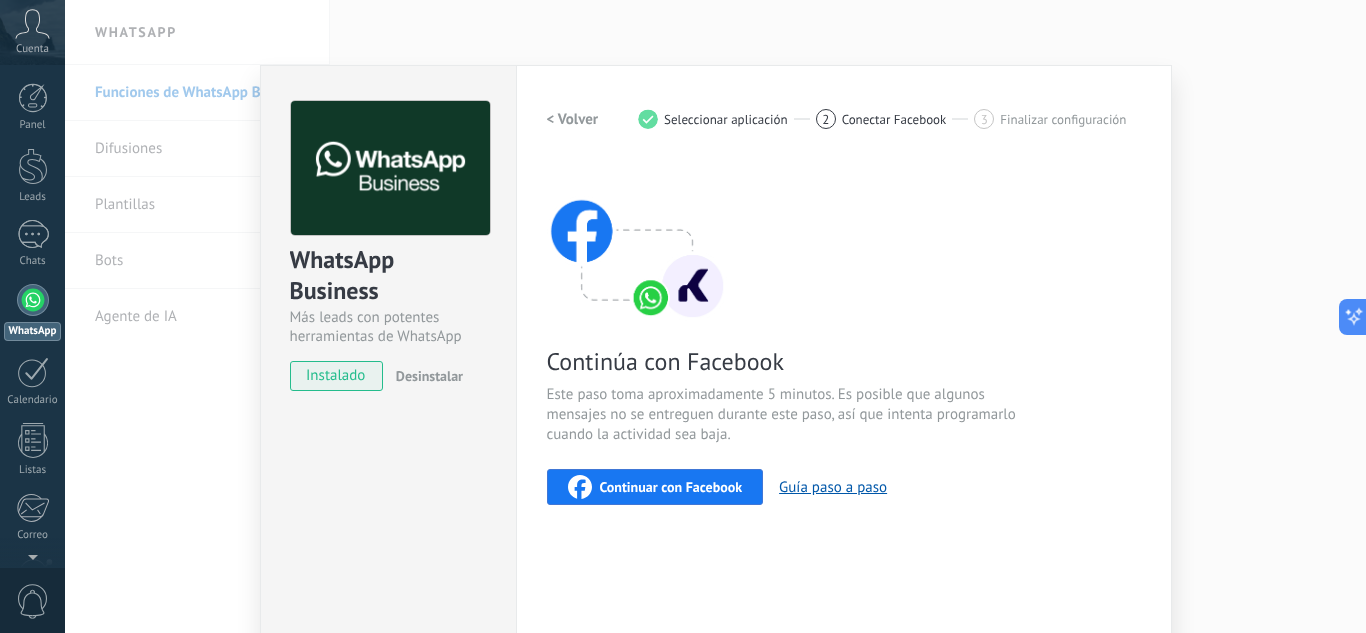 click on "instalado" at bounding box center (336, 376) 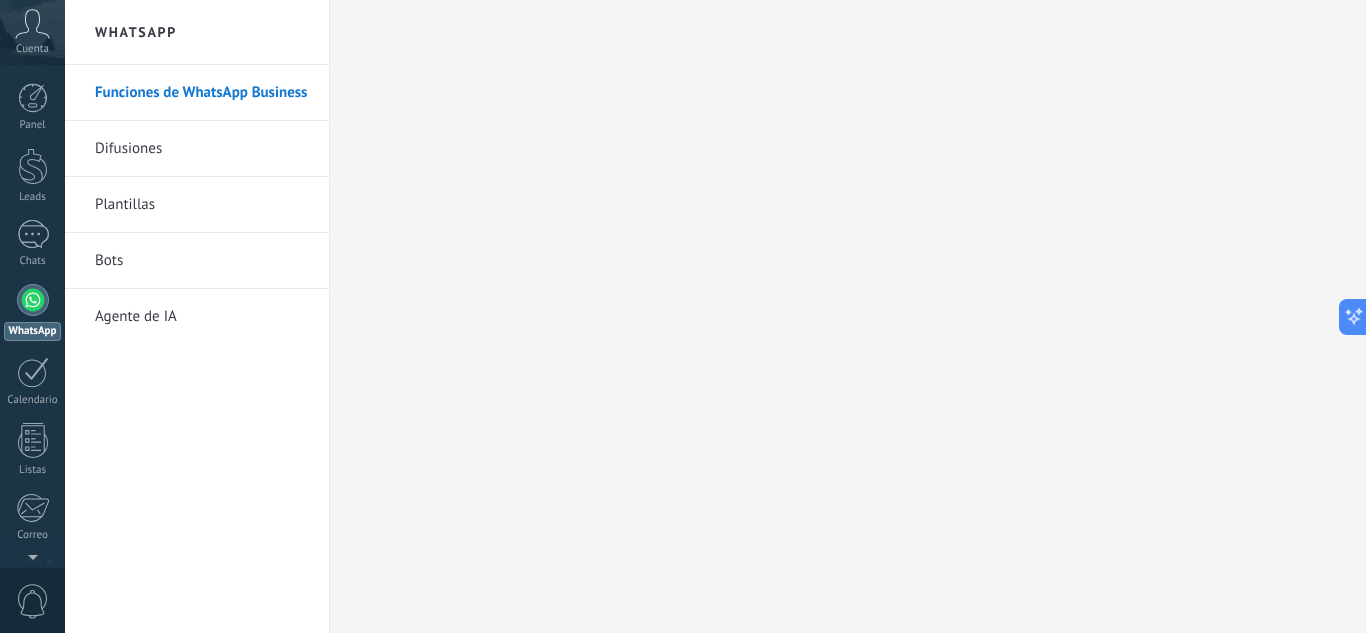 click on "Difusiones" at bounding box center (202, 149) 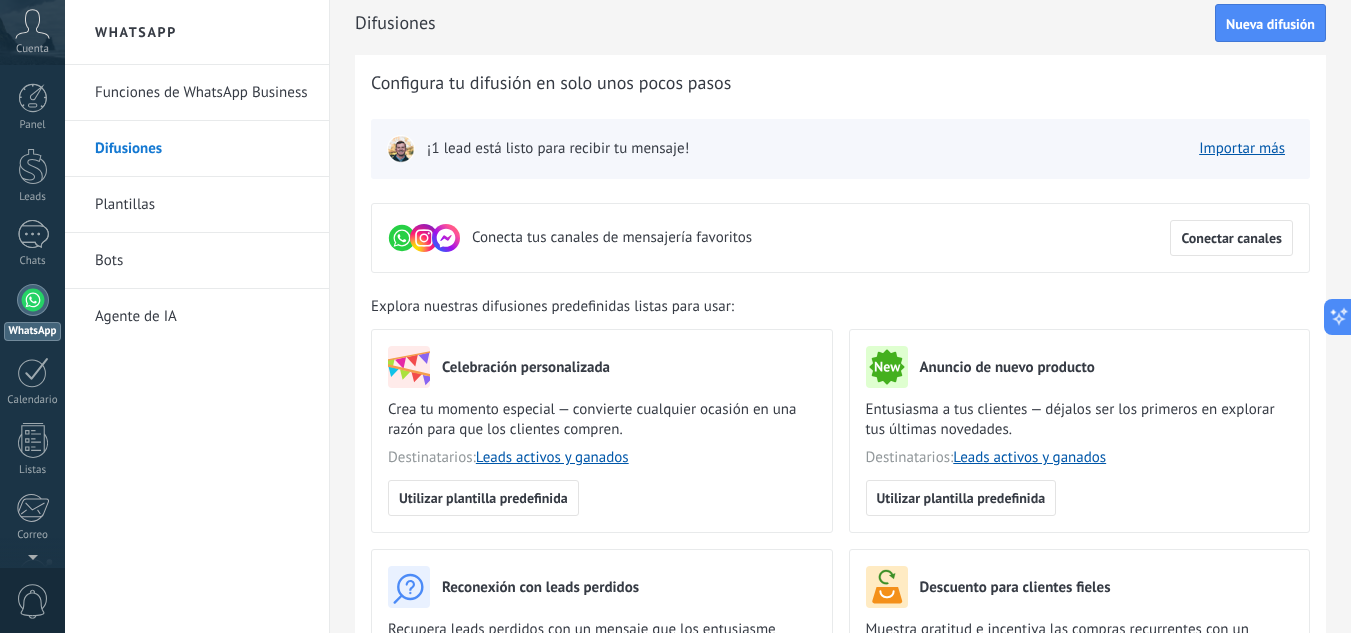 scroll, scrollTop: 0, scrollLeft: 0, axis: both 